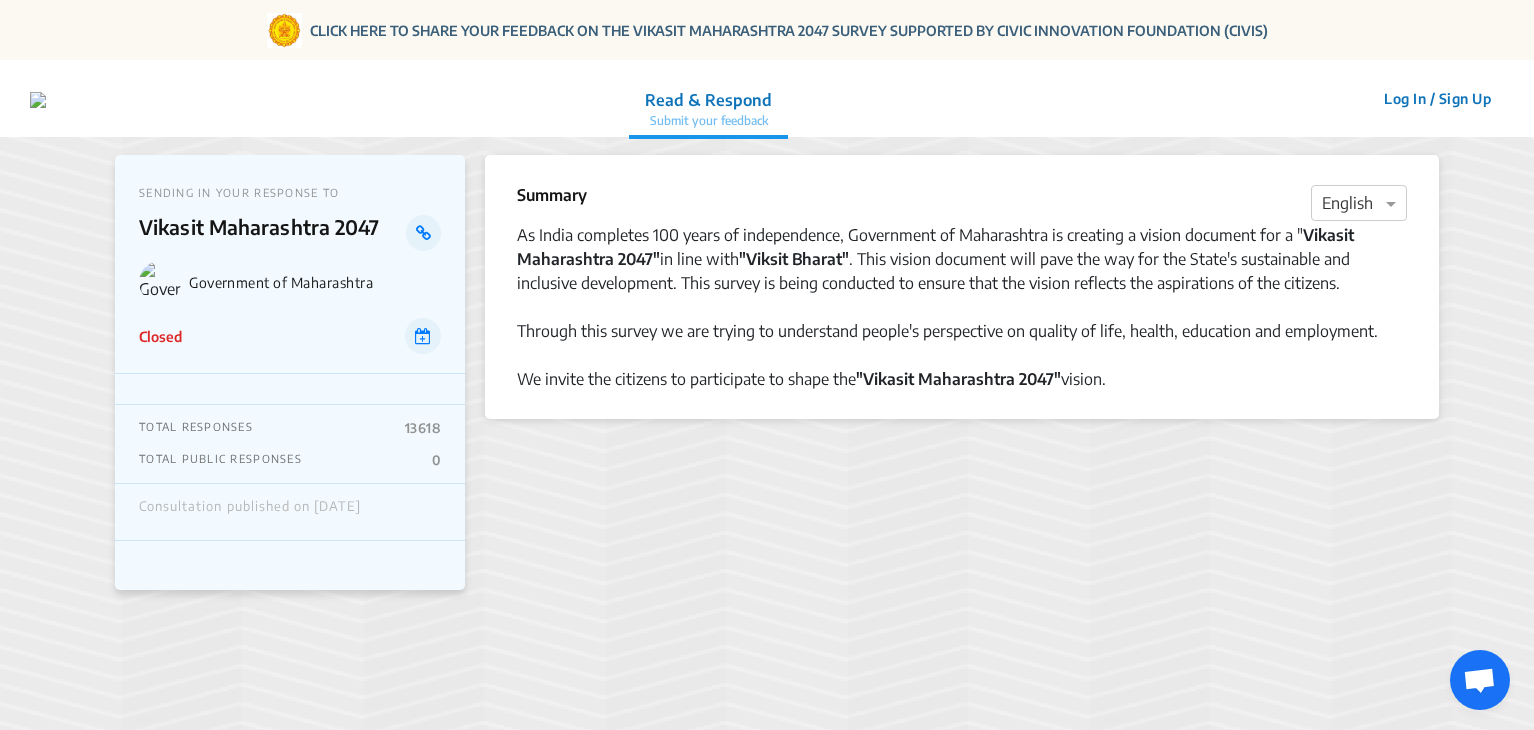 scroll, scrollTop: 0, scrollLeft: 0, axis: both 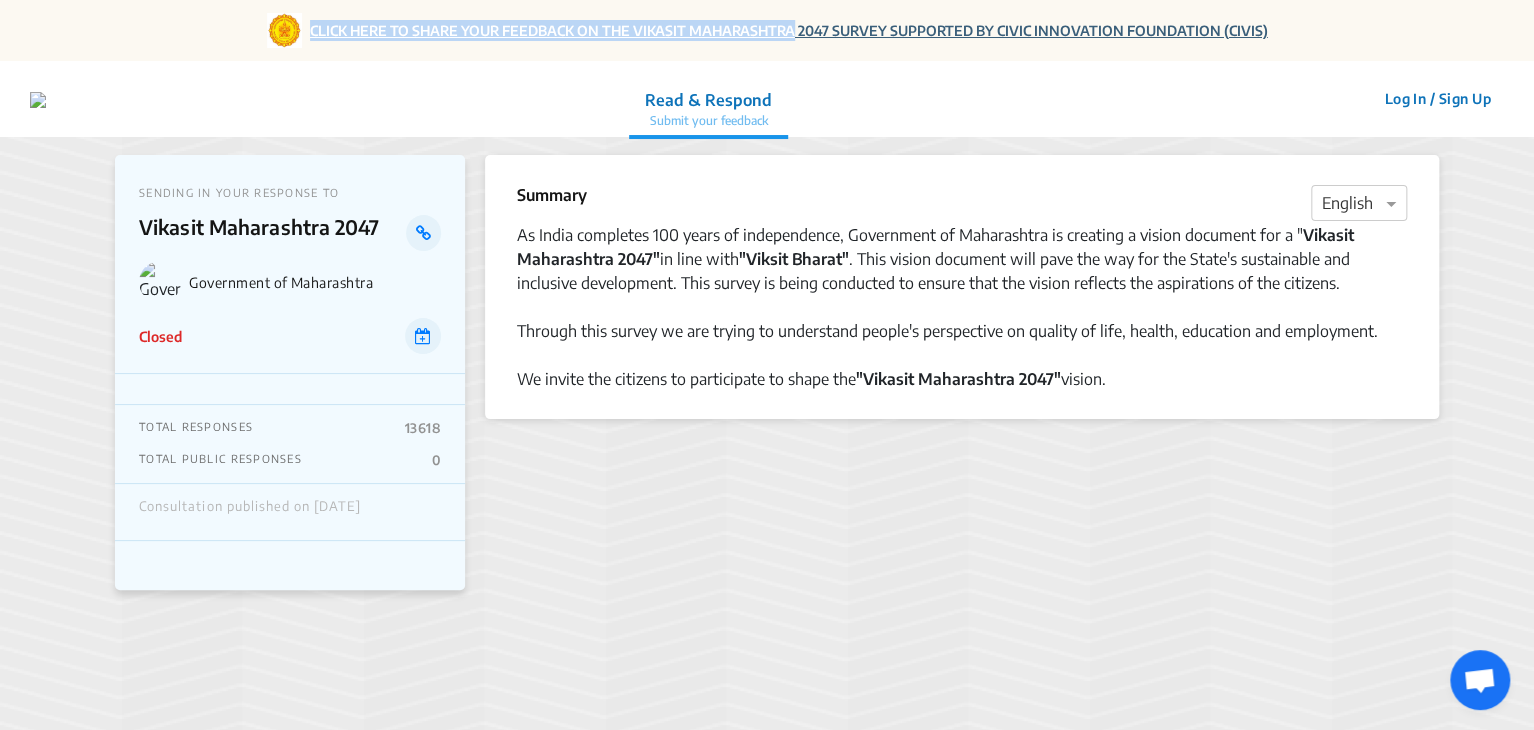 drag, startPoint x: 304, startPoint y: 27, endPoint x: 795, endPoint y: 23, distance: 491.0163 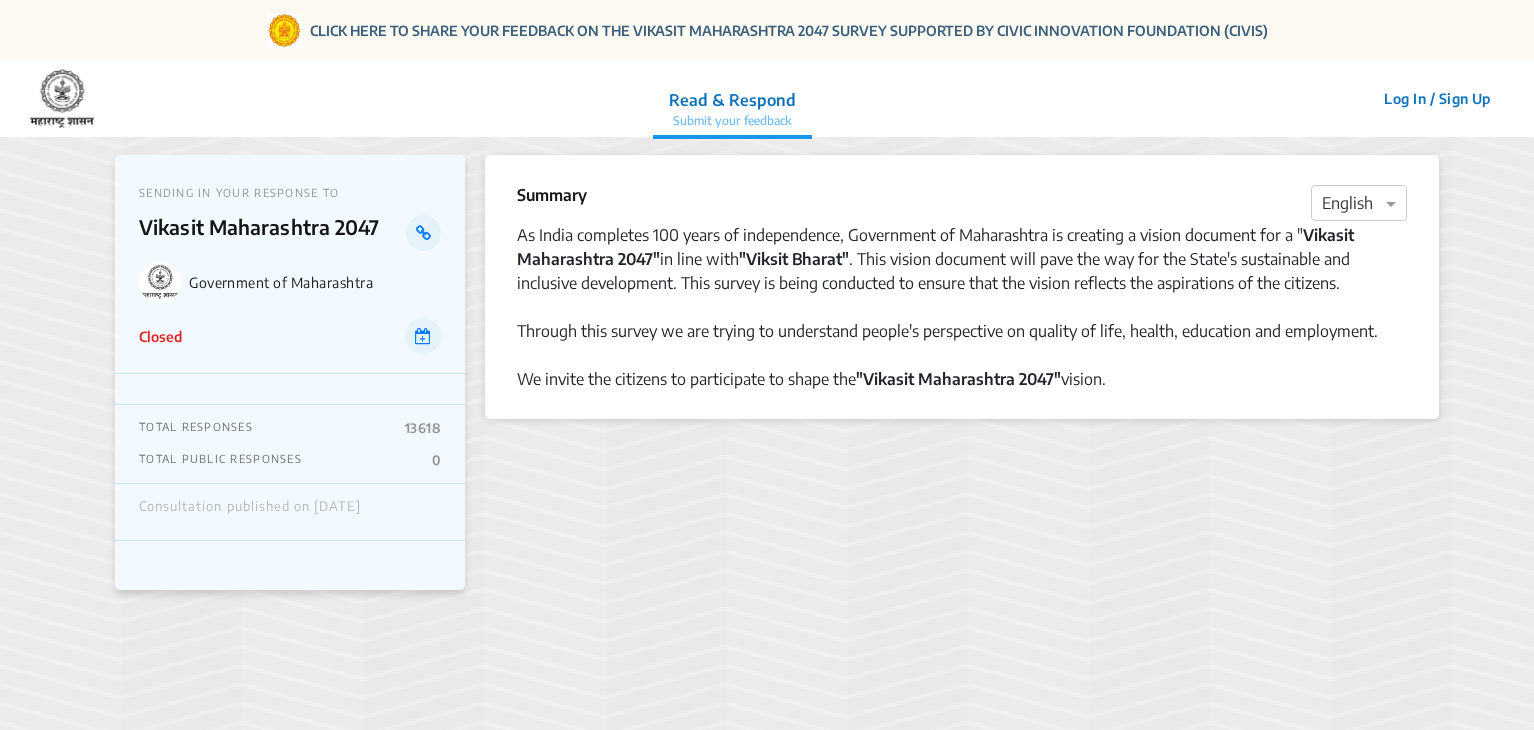 scroll, scrollTop: 0, scrollLeft: 0, axis: both 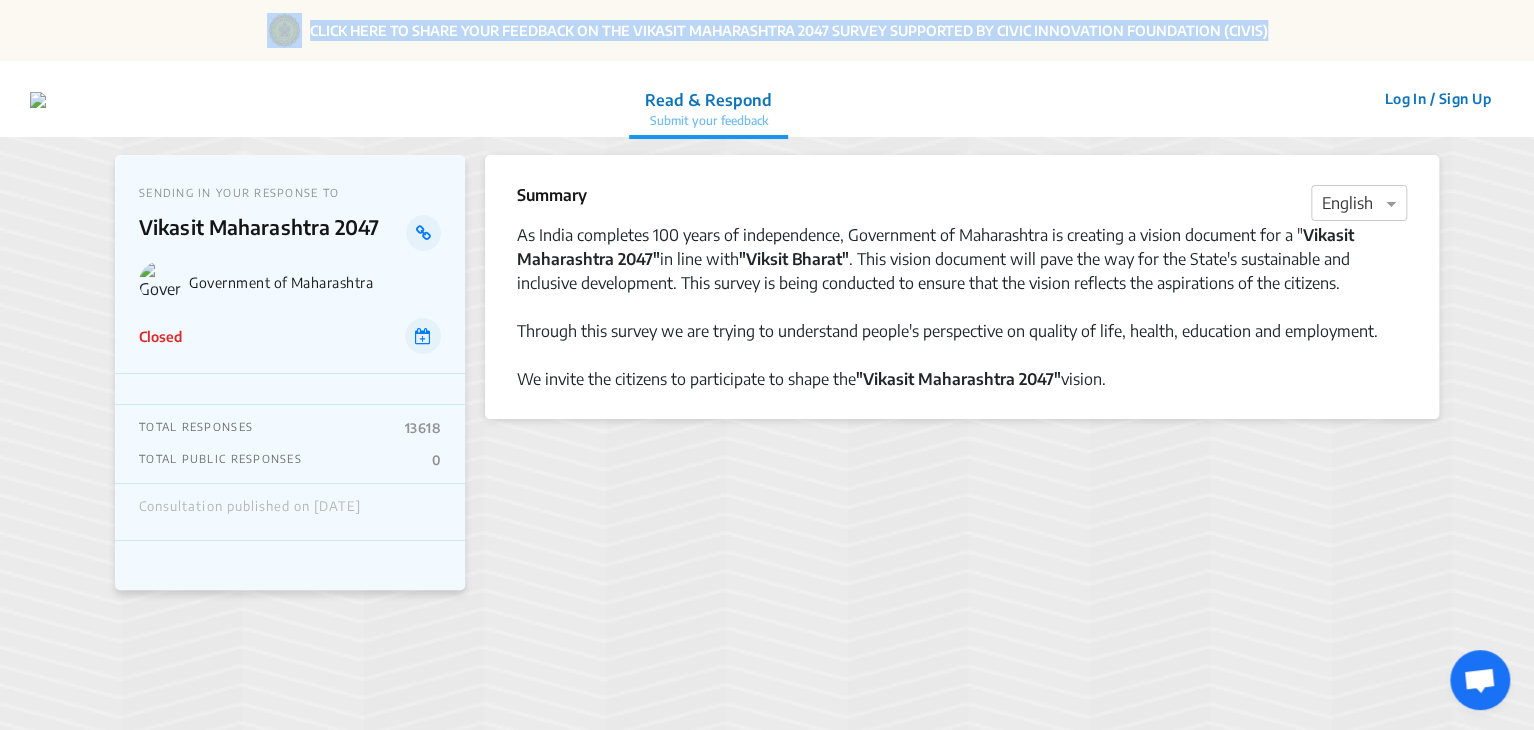 drag, startPoint x: 1296, startPoint y: 23, endPoint x: 296, endPoint y: 36, distance: 1000.0845 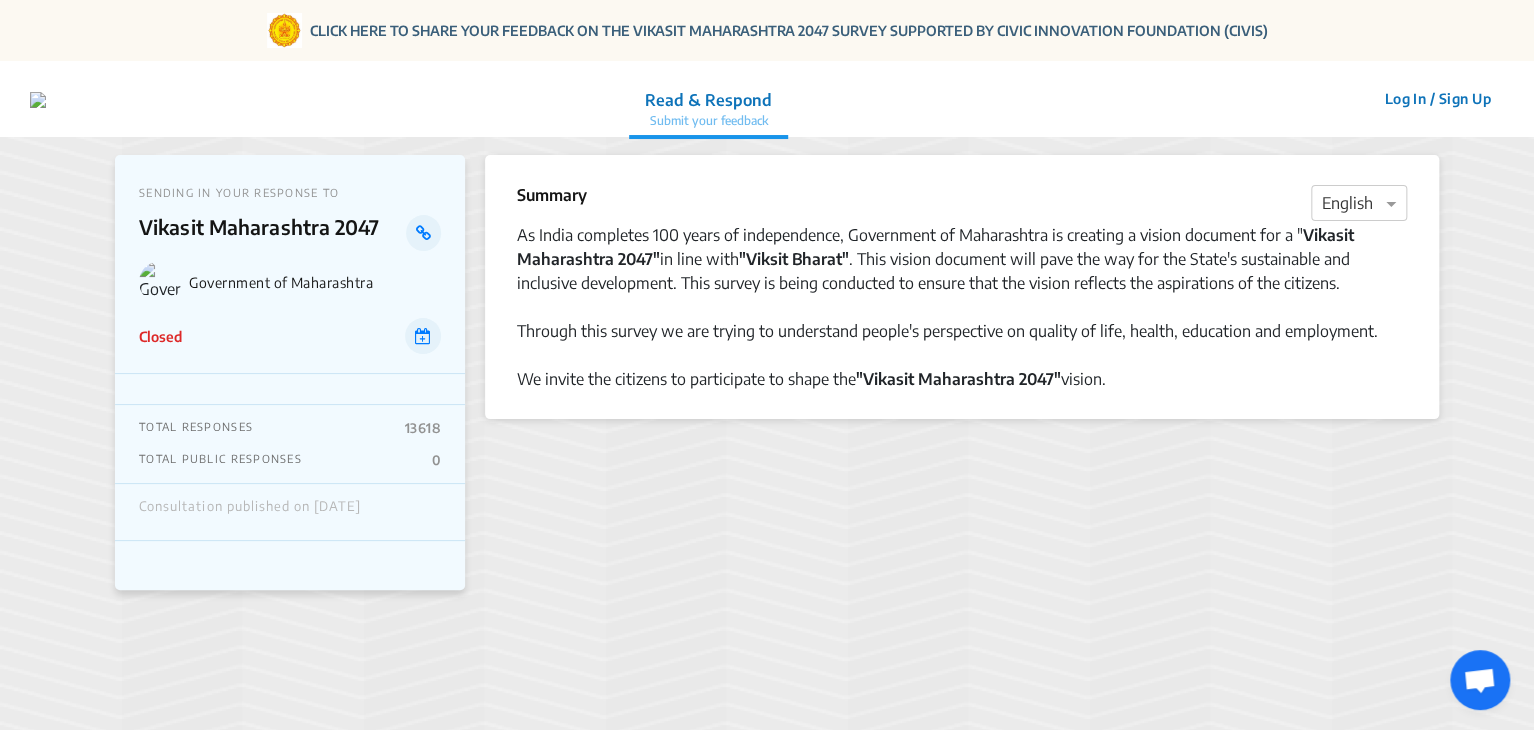 click on "CLICK HERE TO SHARE YOUR FEEDBACK ON THE VIKASIT MAHARASHTRA 2047 SURVEY SUPPORTED BY CIVIC INNOVATION FOUNDATION (CIVIS)" at bounding box center [767, 30] 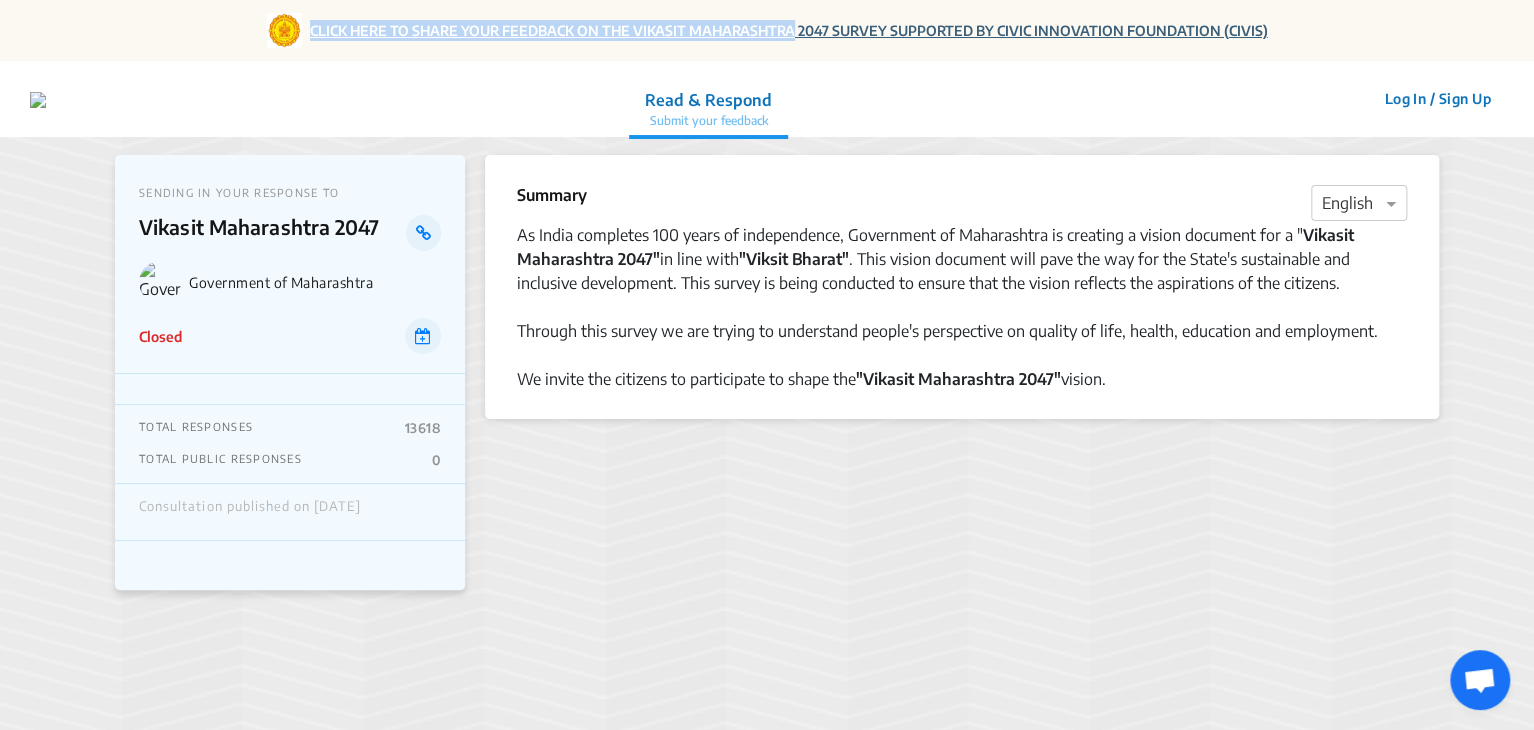 drag, startPoint x: 305, startPoint y: 23, endPoint x: 799, endPoint y: 29, distance: 494.03644 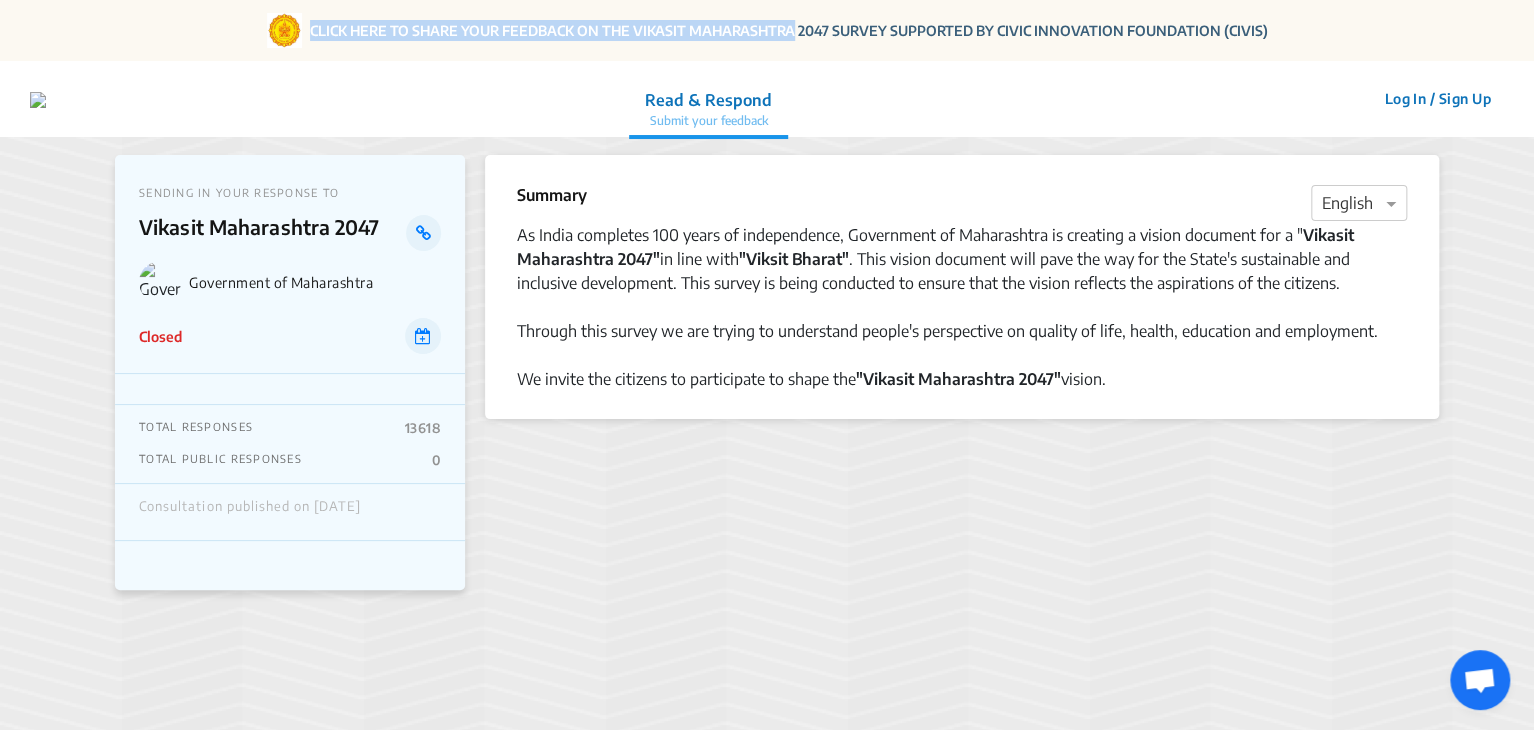copy on "CLICK HERE TO SHARE YOUR FEEDBACK ON THE VIKASIT MAHARASHTRA" 